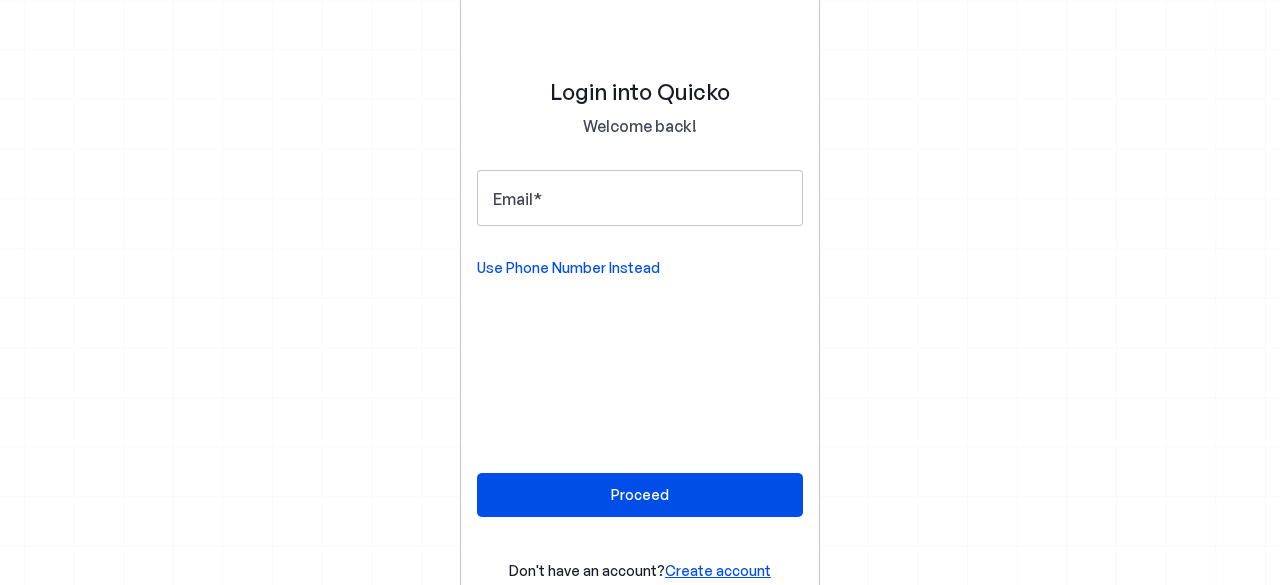 scroll, scrollTop: 0, scrollLeft: 0, axis: both 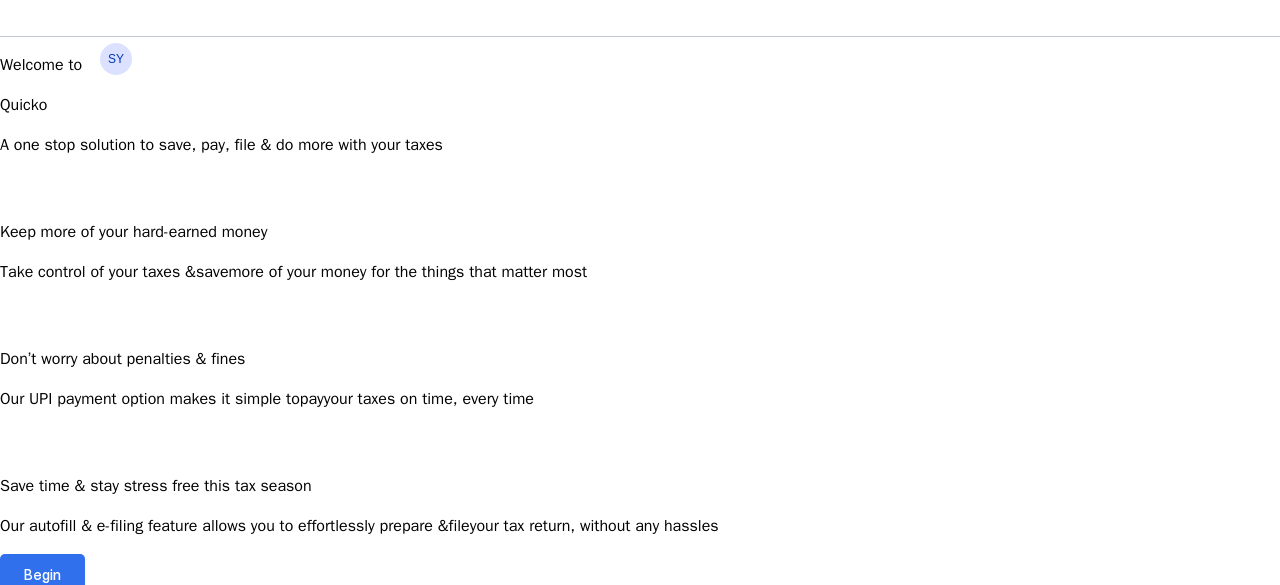 click on "Begin" at bounding box center [42, 574] 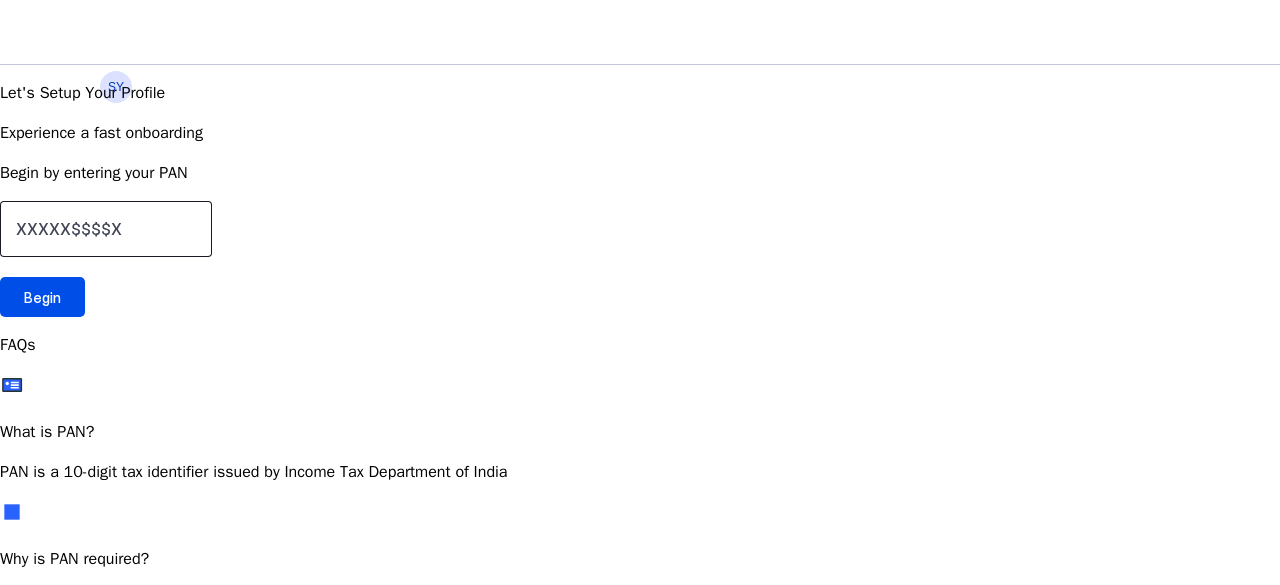 click at bounding box center (106, 229) 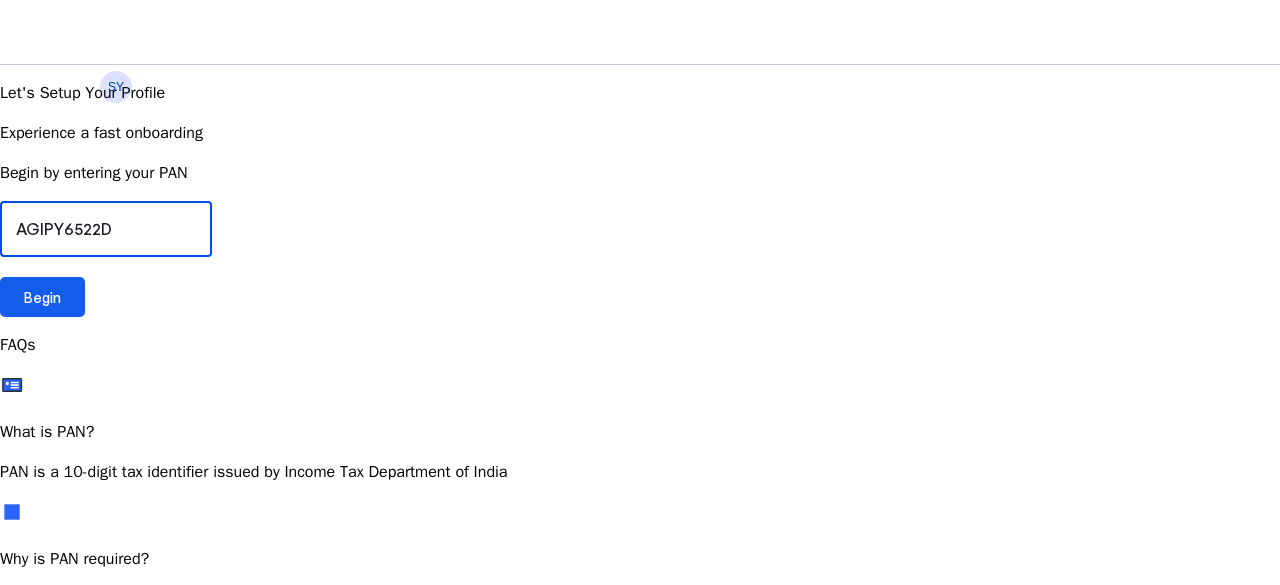type on "AGIPY6522D" 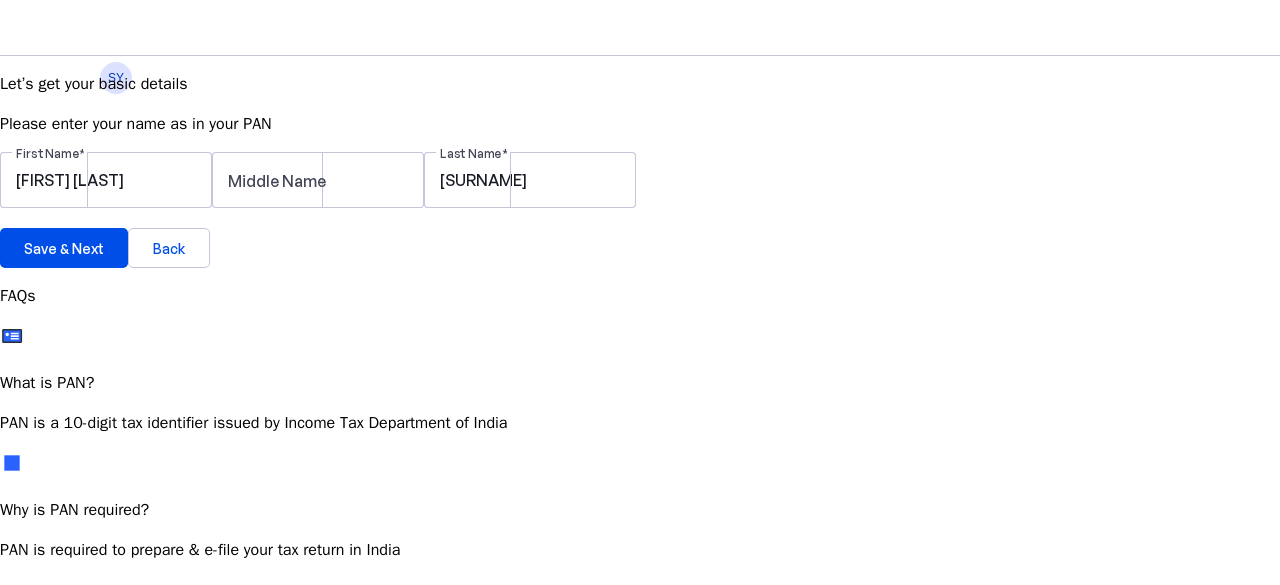 scroll, scrollTop: 11, scrollLeft: 0, axis: vertical 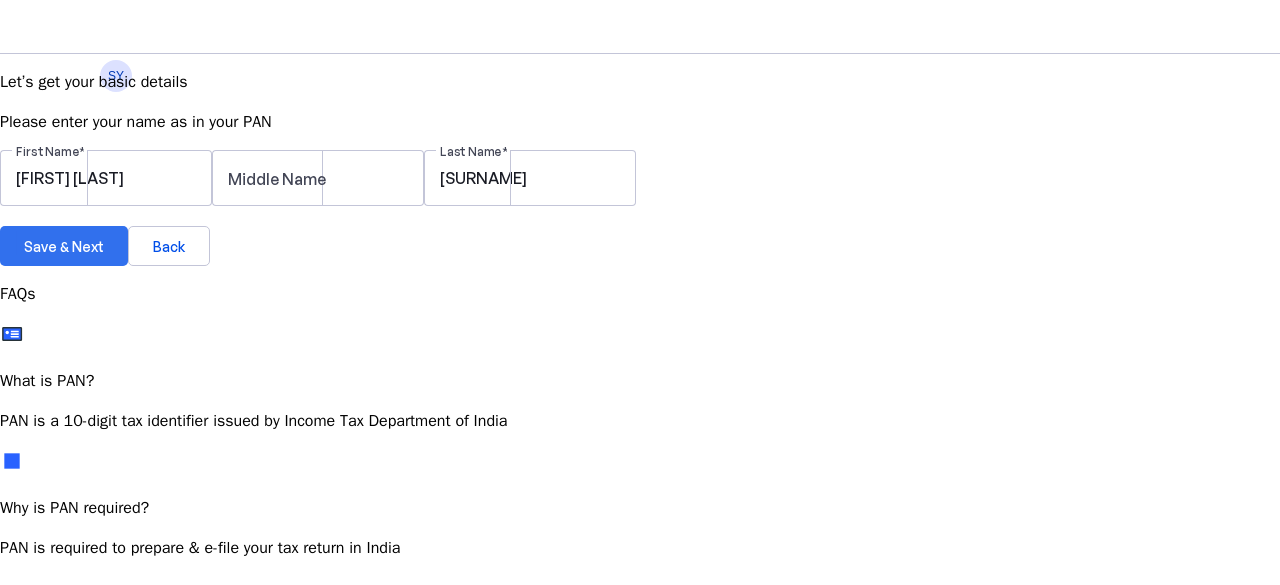 click on "Save & Next" at bounding box center [64, 246] 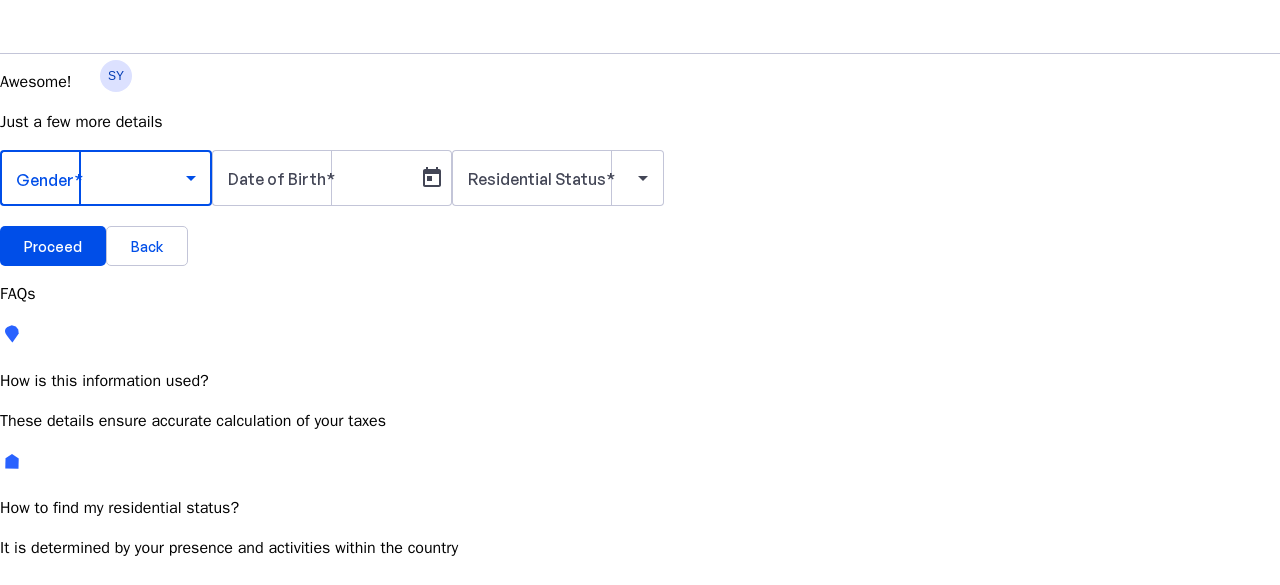 click at bounding box center (101, 178) 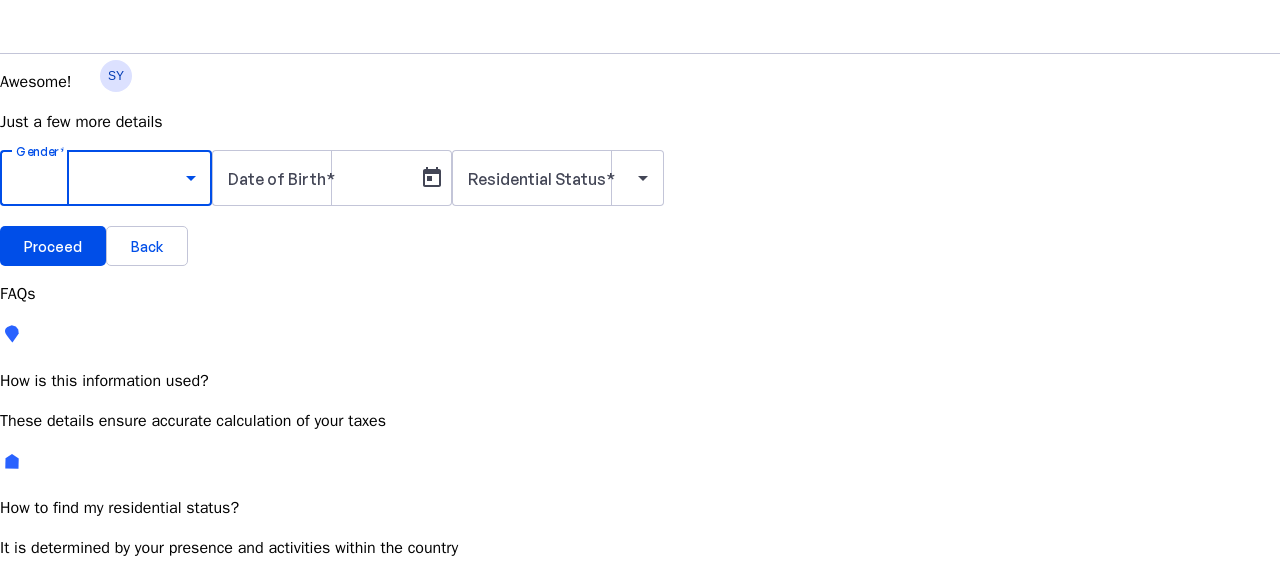 click on "Female" at bounding box center [154, 784] 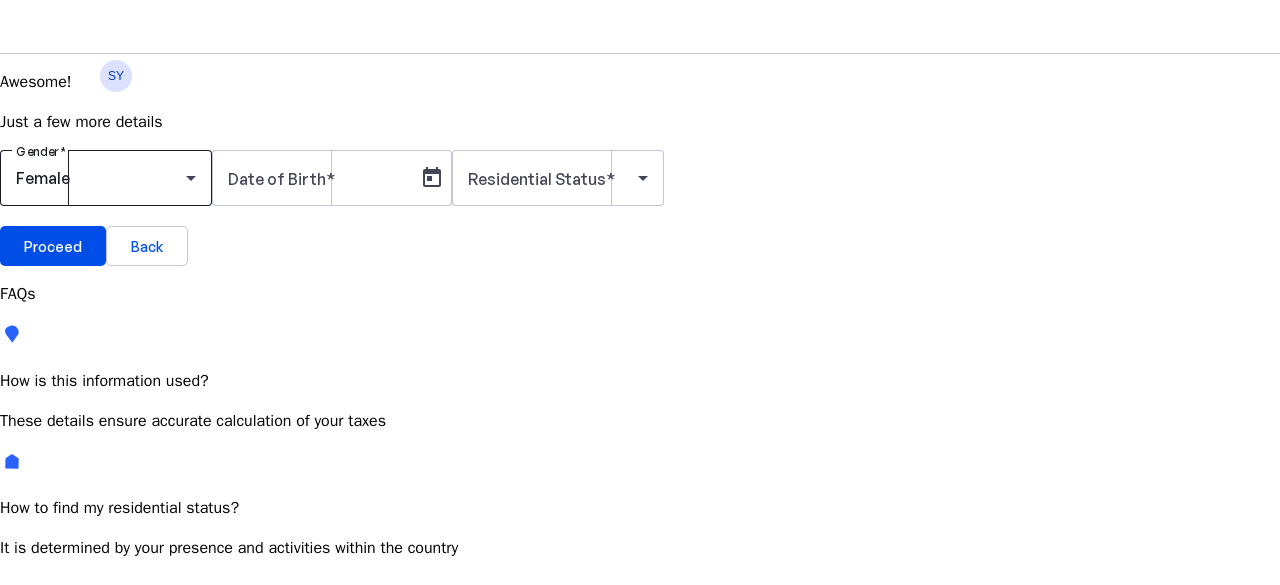 click on "Female" at bounding box center [106, 178] 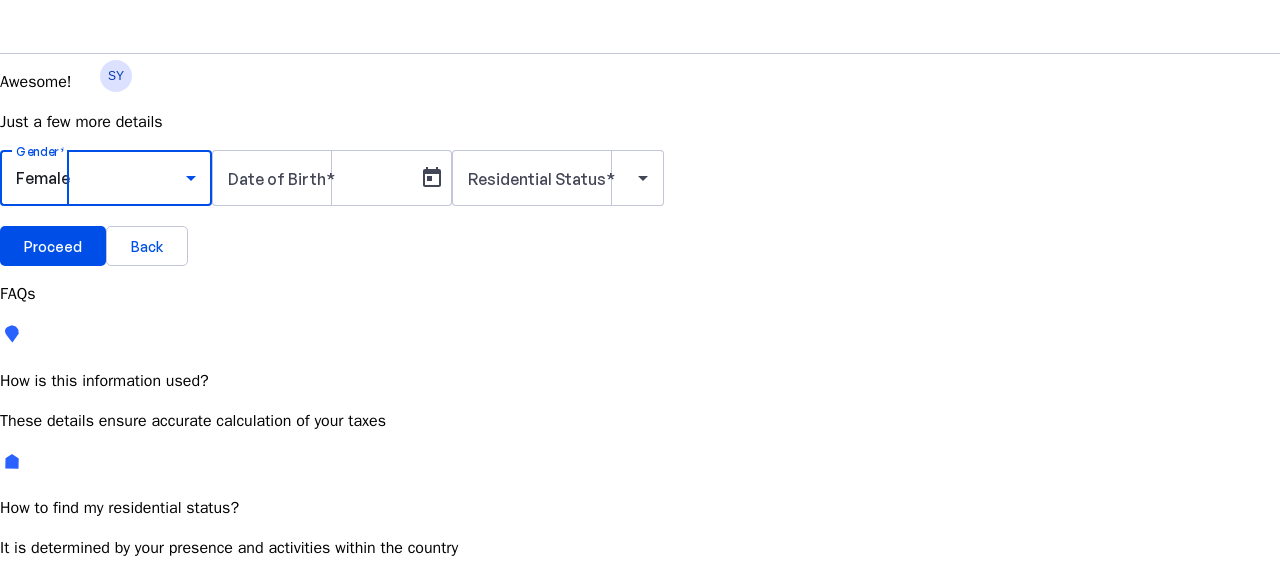 click on "Male" at bounding box center (154, 735) 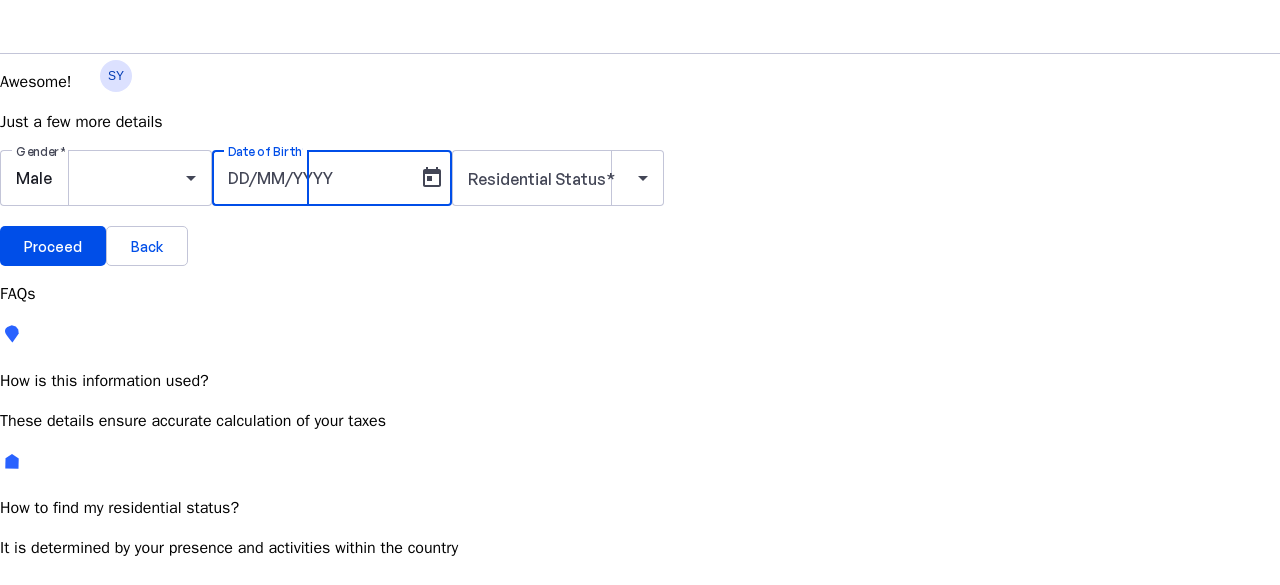 click on "Date of Birth" at bounding box center [318, 178] 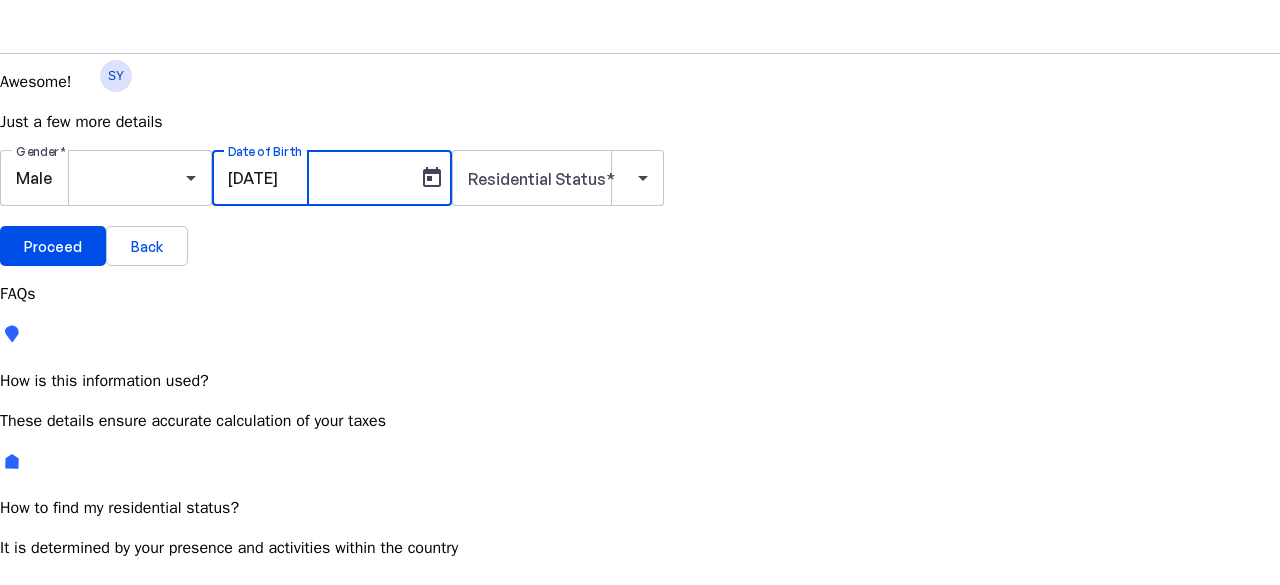 type on "[DATE]" 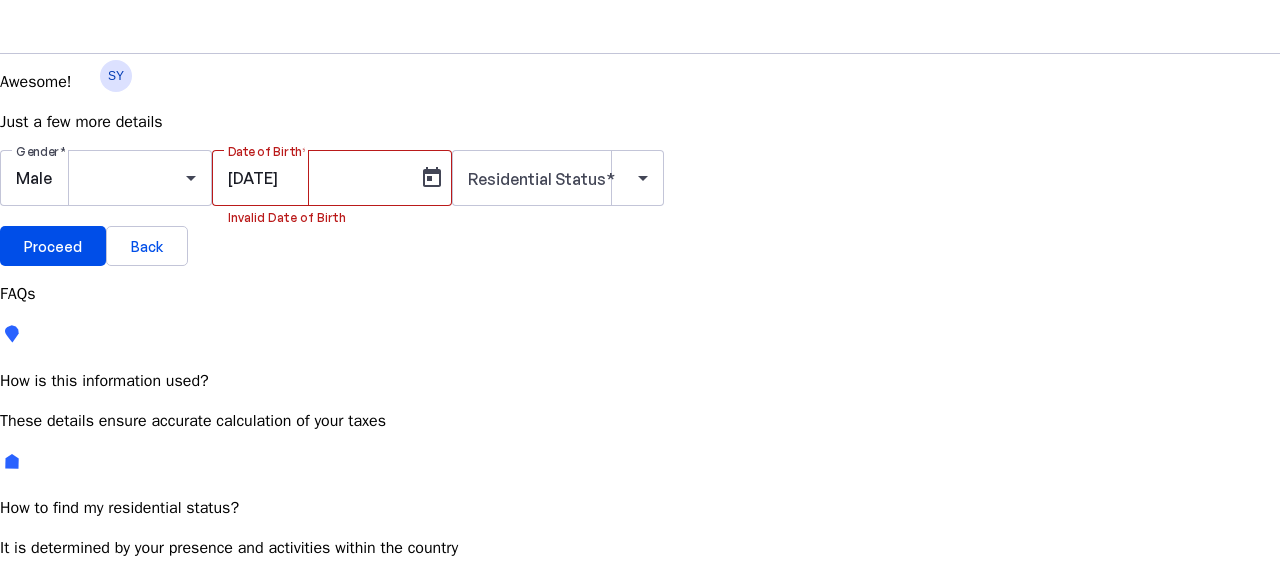 click on "Gender Male Date of Birth [DATE] Invalid Date of Birth Residential Status" at bounding box center [640, 188] 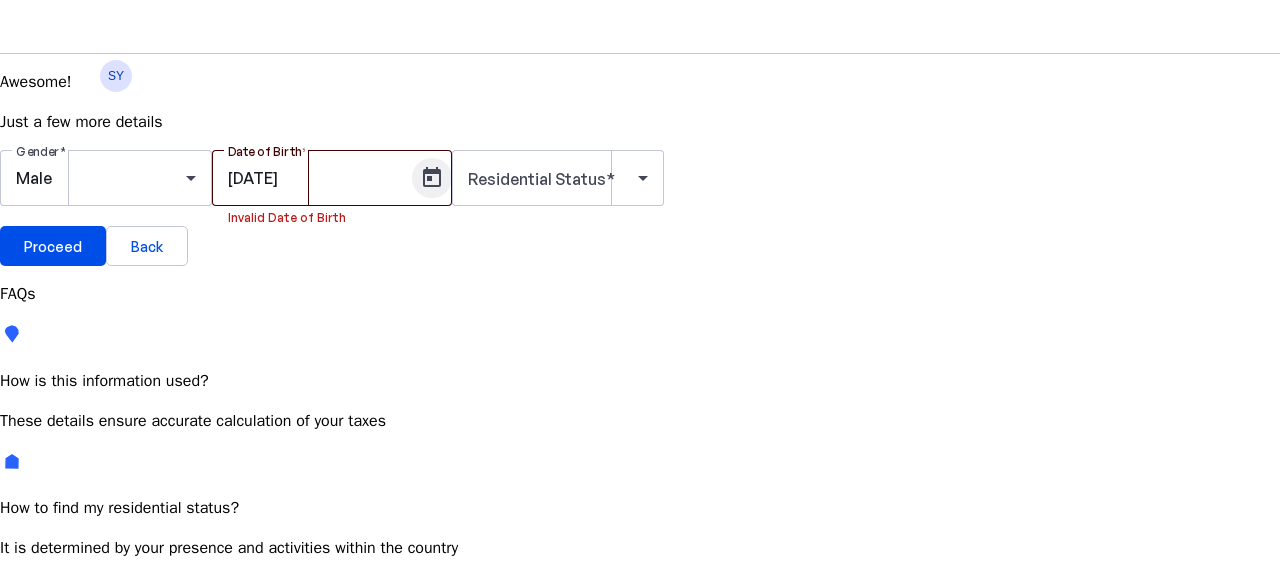 click at bounding box center (432, 178) 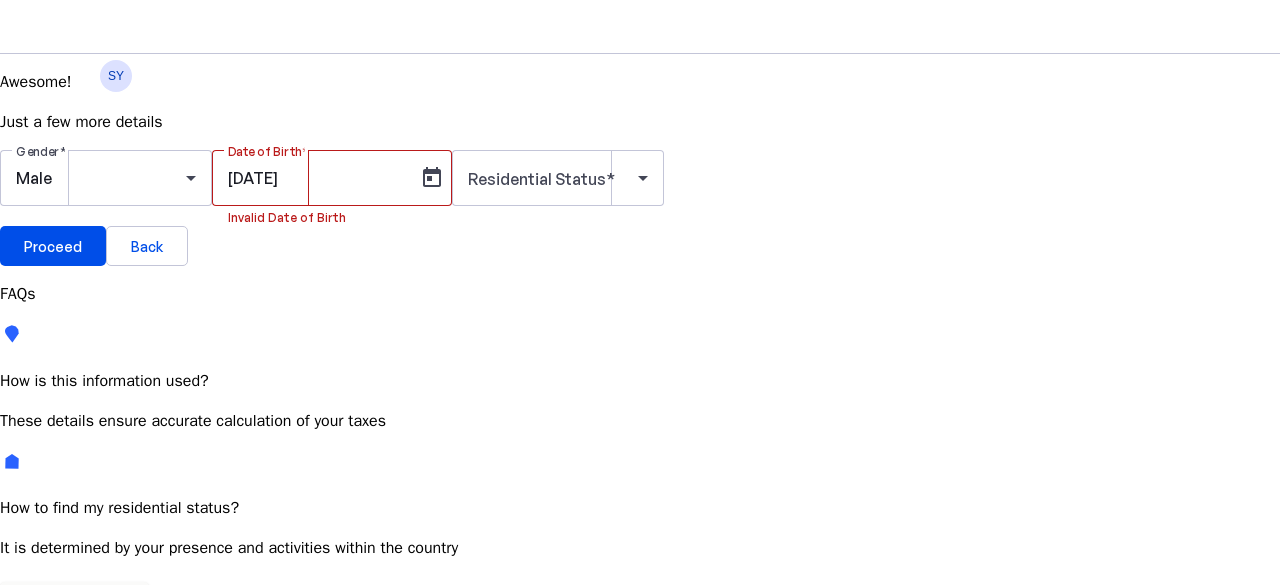 click on "JUL 2025" at bounding box center [116, 744] 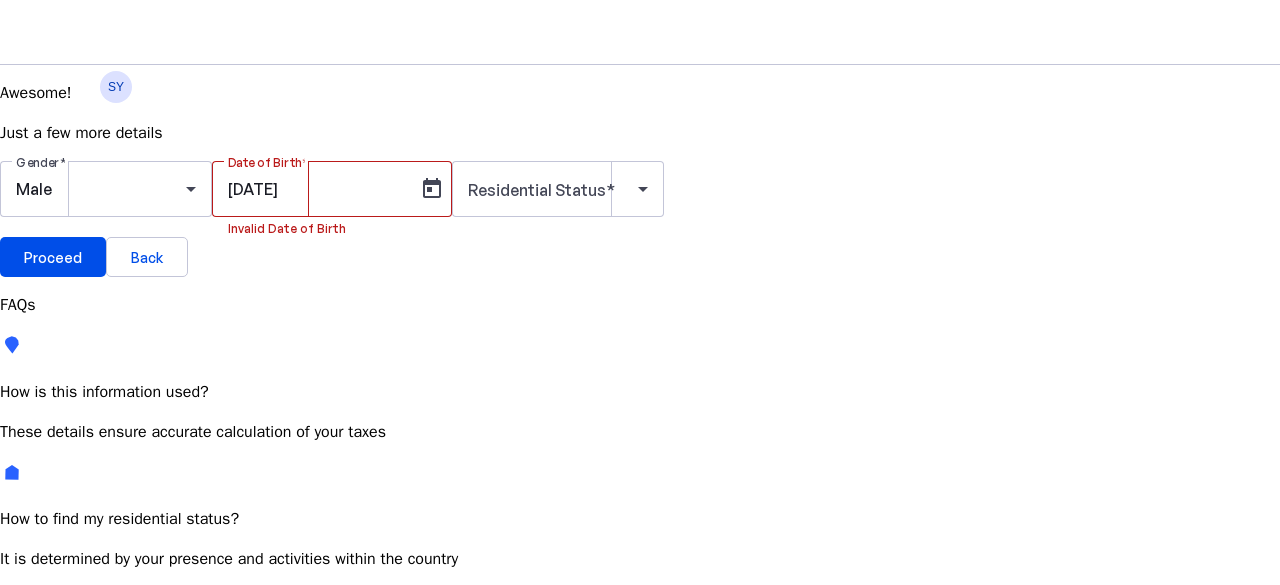 click at bounding box center (231, 756) 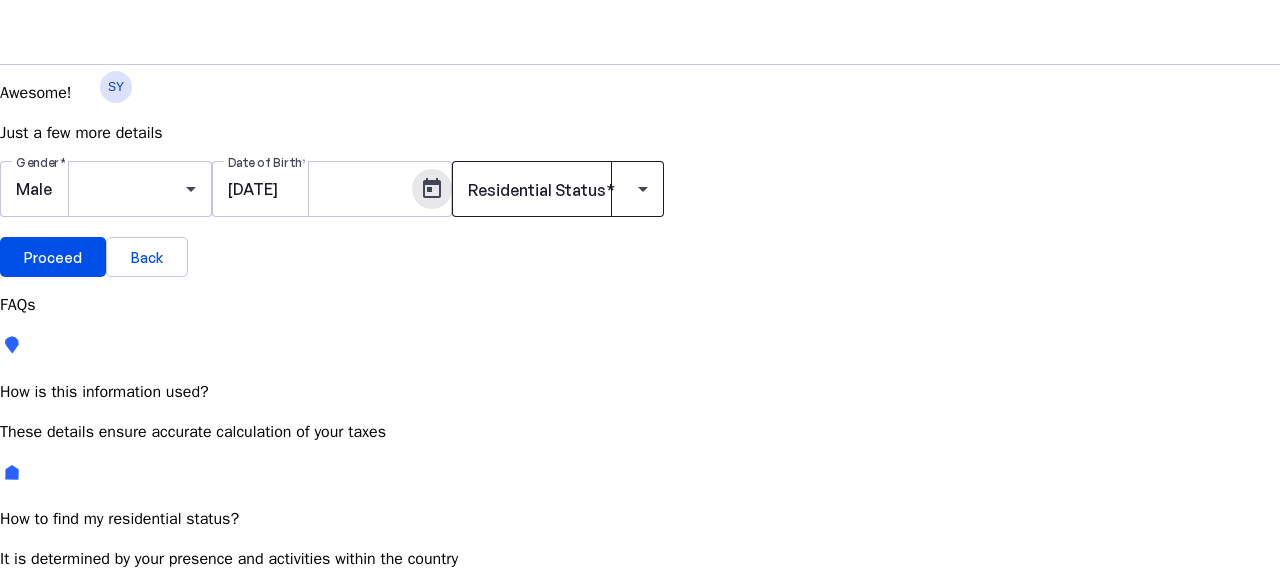 click on "Residential Status" at bounding box center [537, 190] 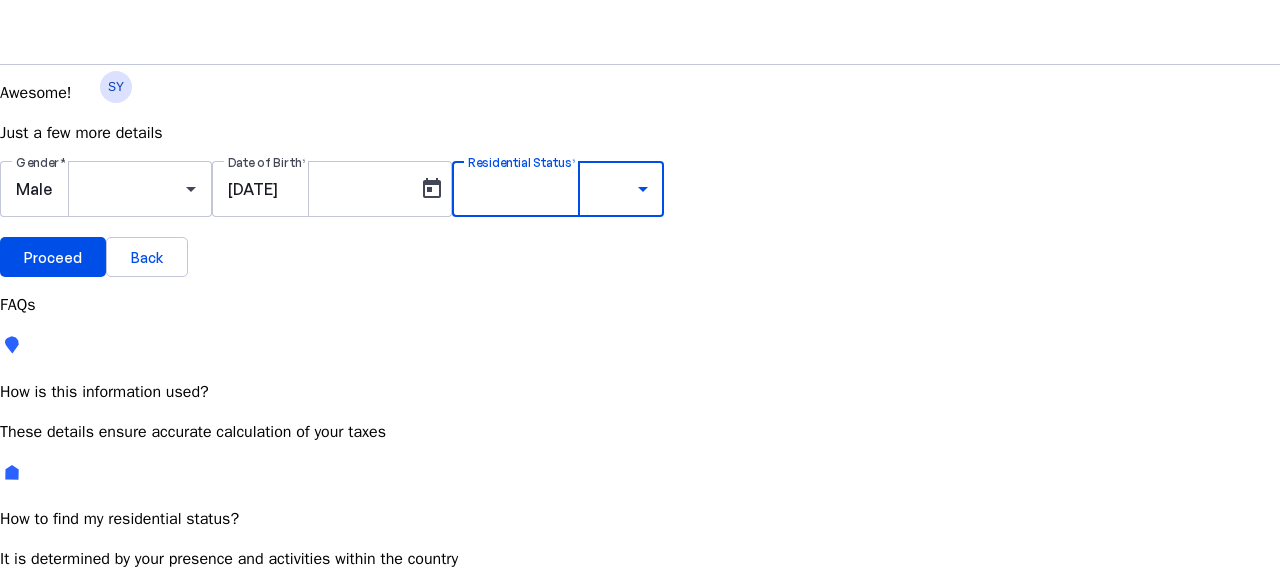 click on "Resident Most Common" at bounding box center [72, 766] 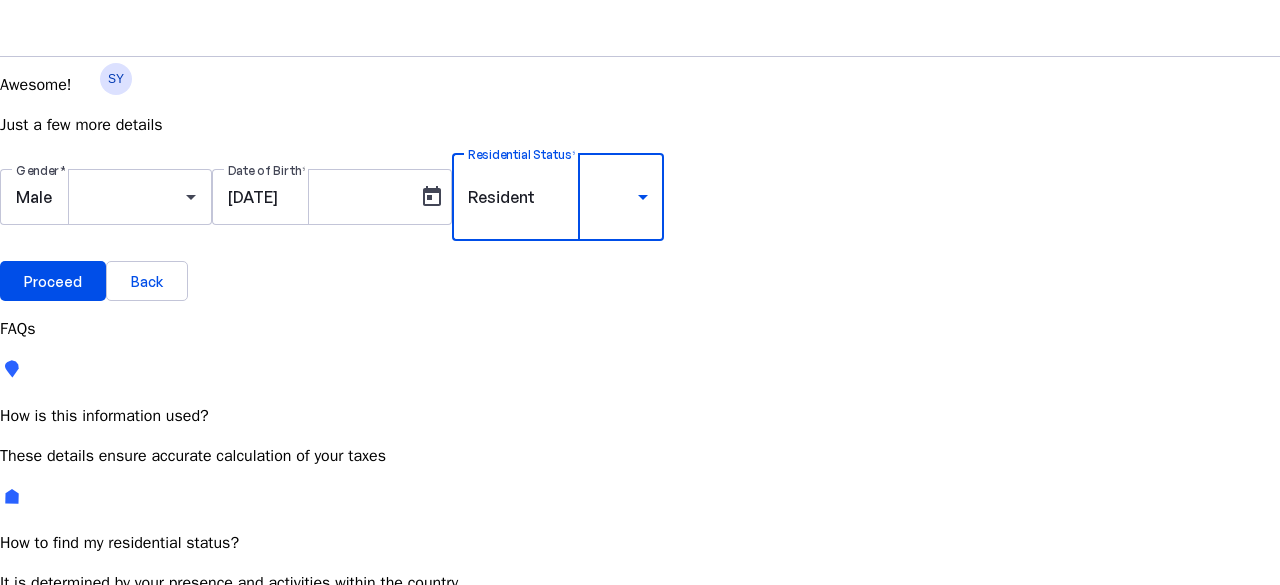 scroll, scrollTop: 15, scrollLeft: 0, axis: vertical 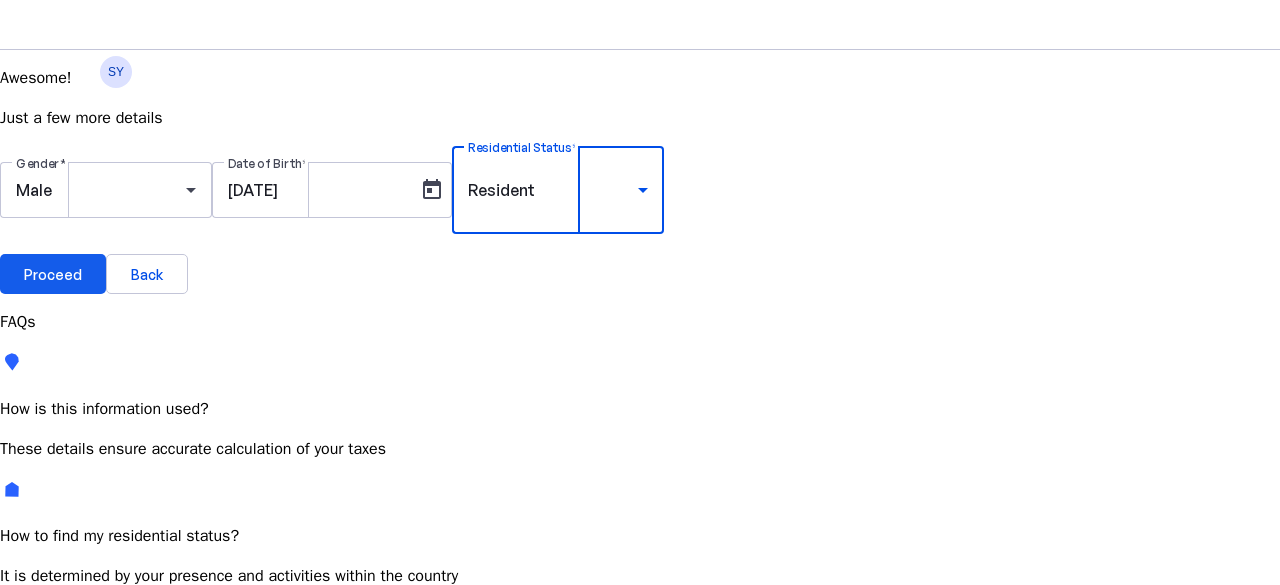 click at bounding box center (53, 274) 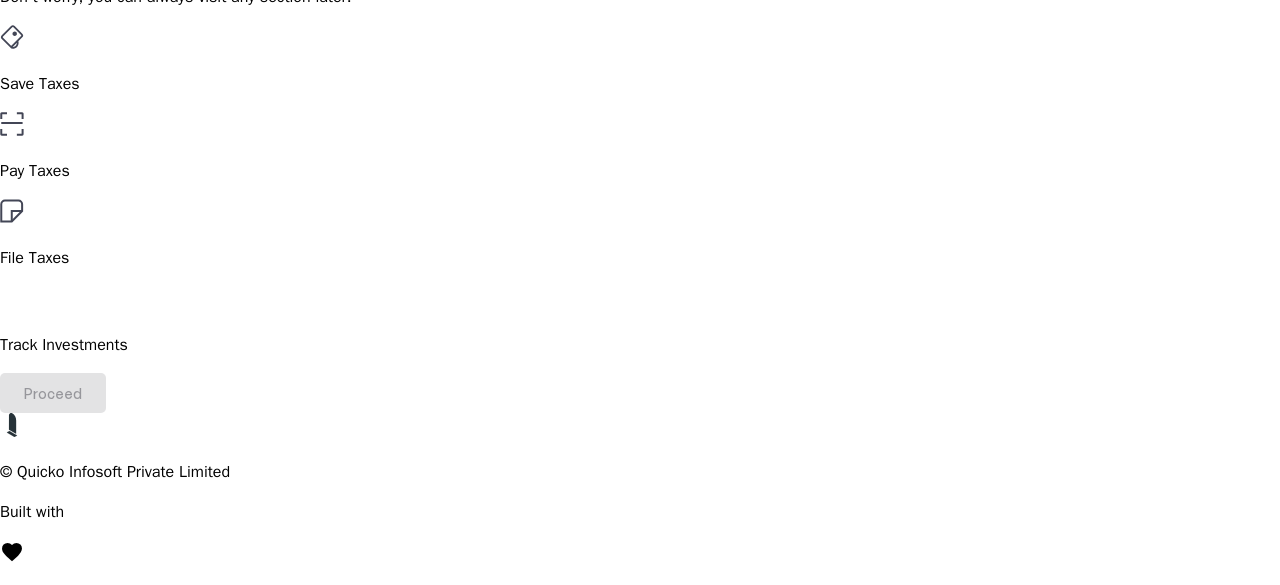 scroll, scrollTop: 100, scrollLeft: 0, axis: vertical 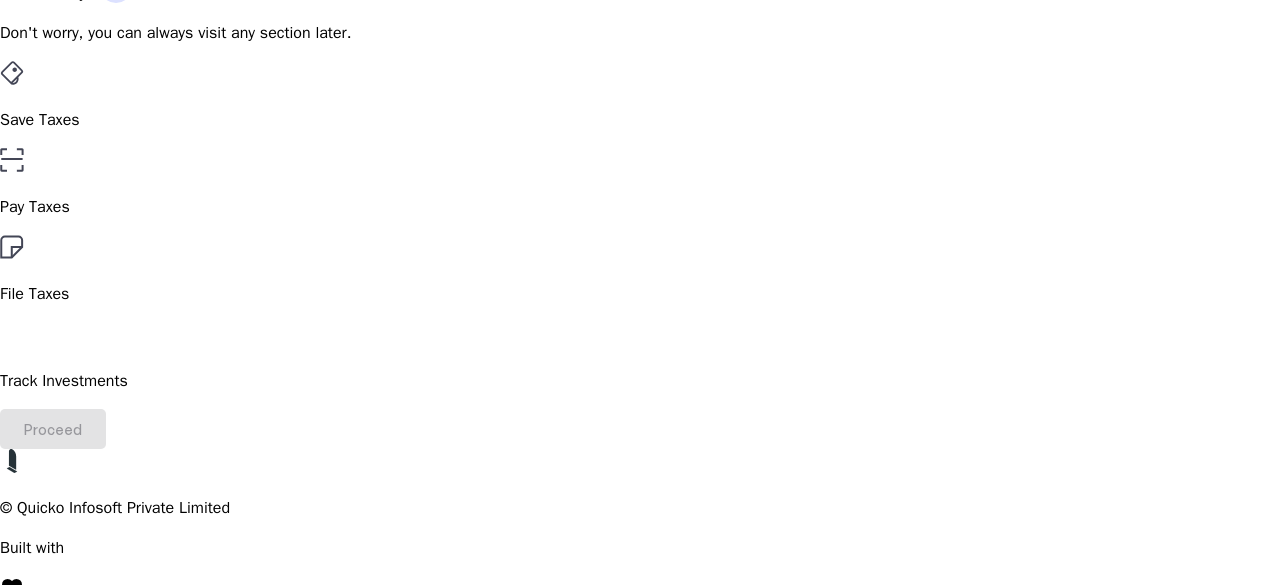 click on "Save Taxes" at bounding box center [640, 120] 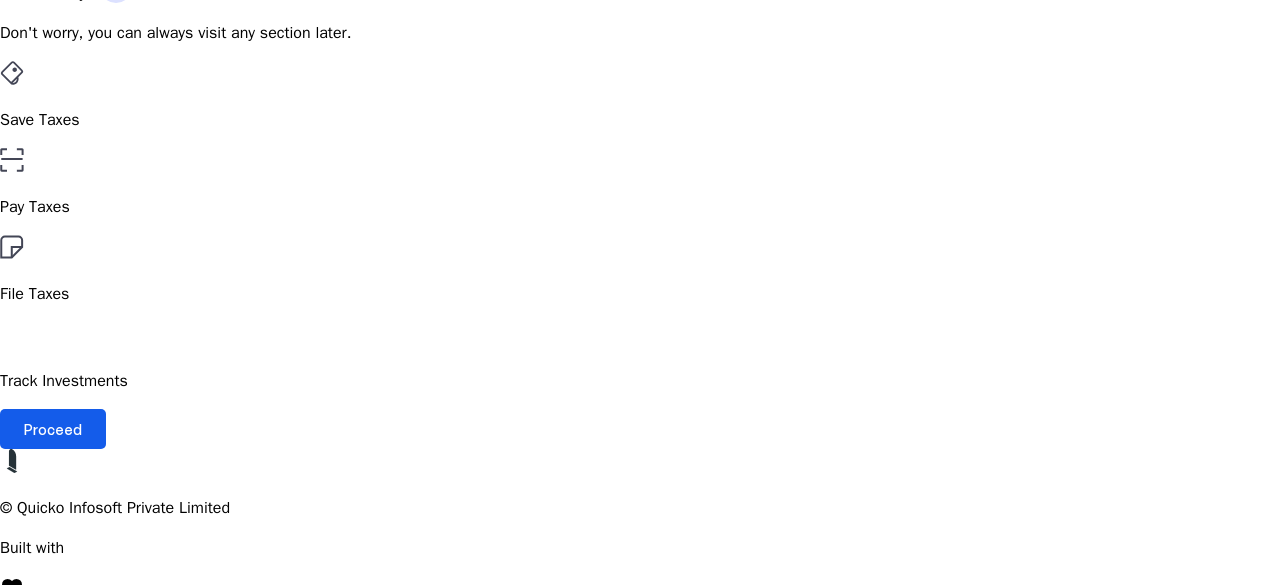 click on "Proceed" at bounding box center [53, 429] 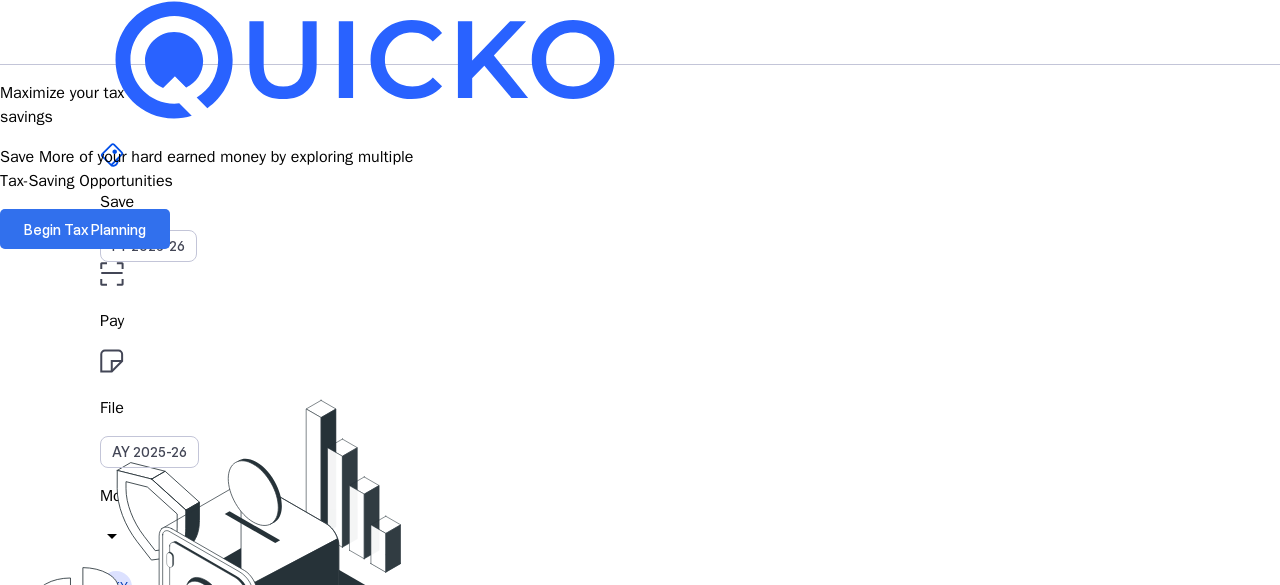 click on "Begin Tax Planning" at bounding box center [85, 229] 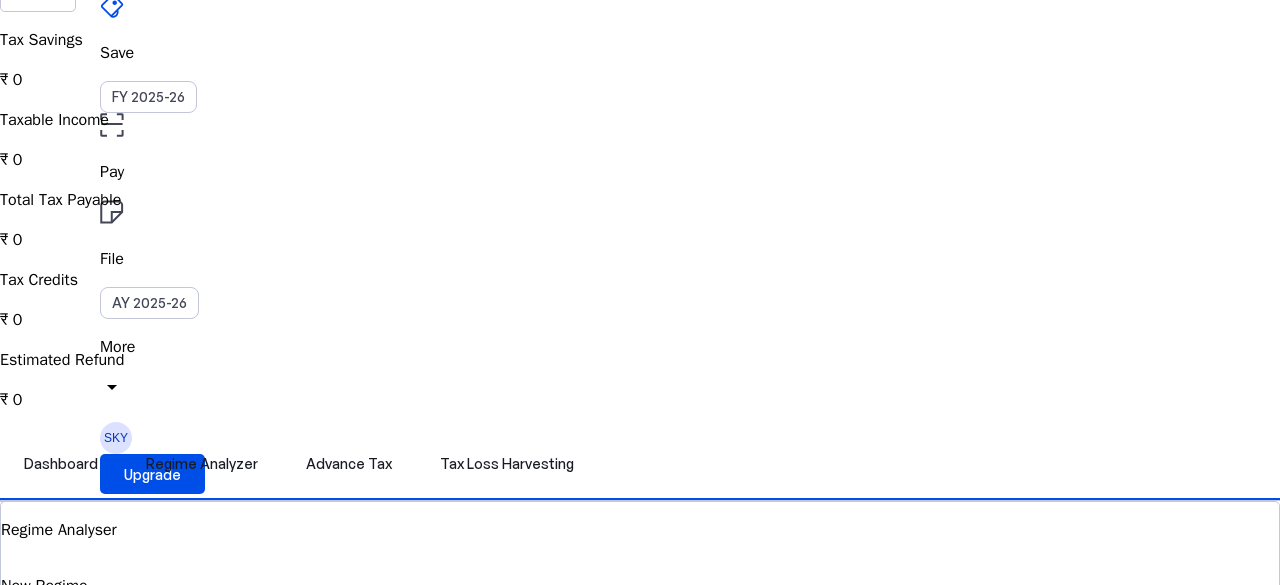 scroll, scrollTop: 55, scrollLeft: 0, axis: vertical 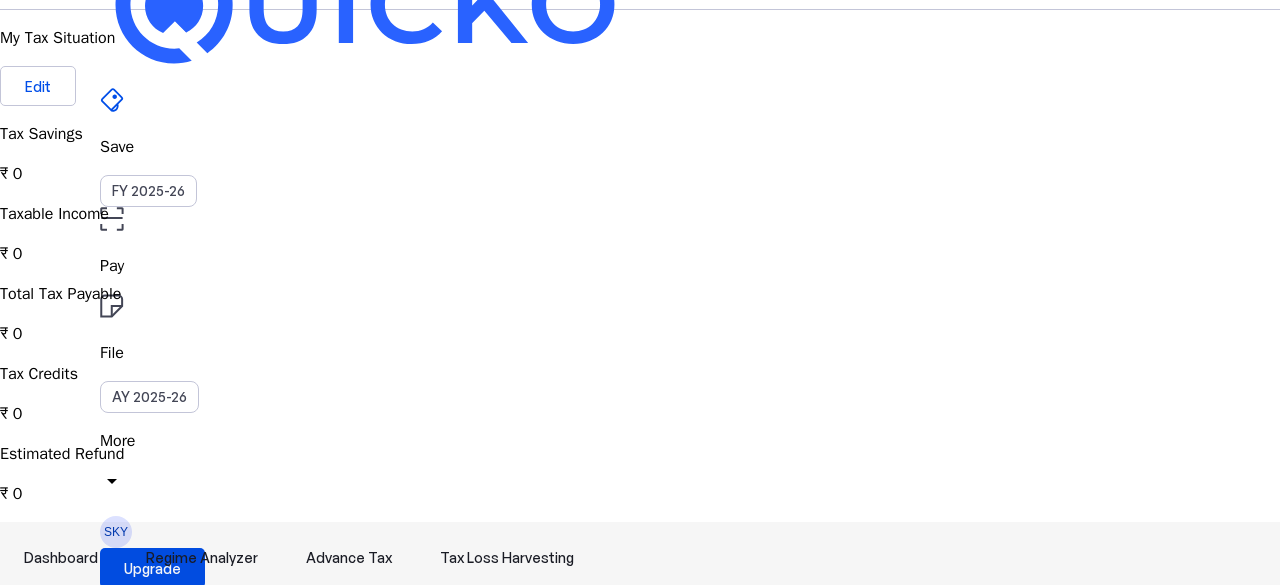 click on "Regime Analyzer" at bounding box center [202, 558] 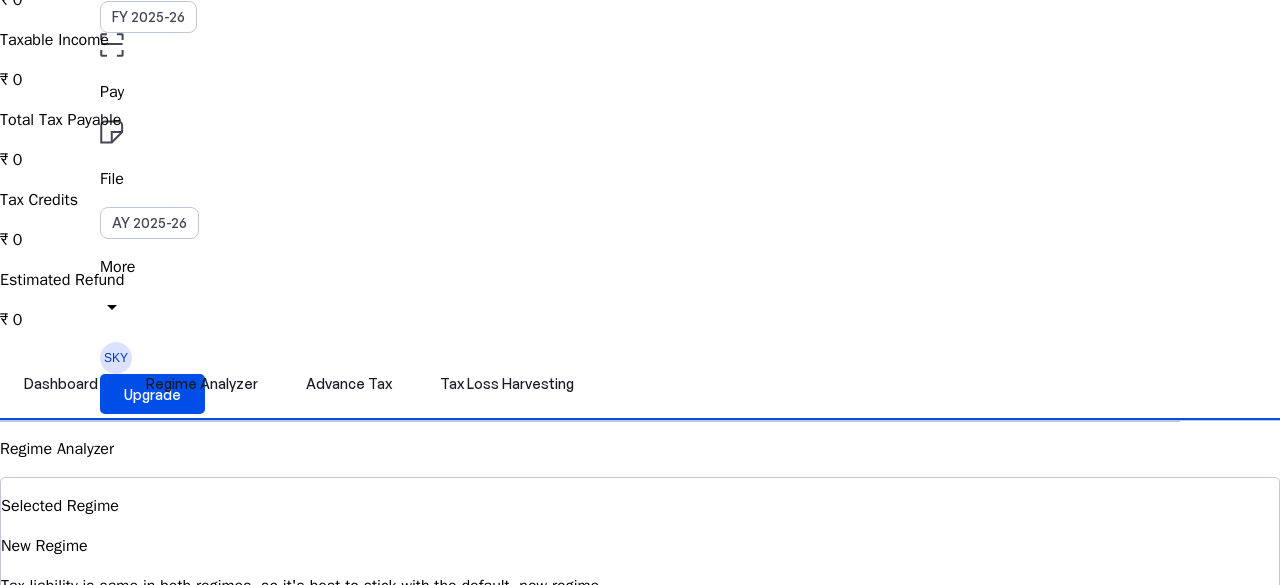 scroll, scrollTop: 0, scrollLeft: 0, axis: both 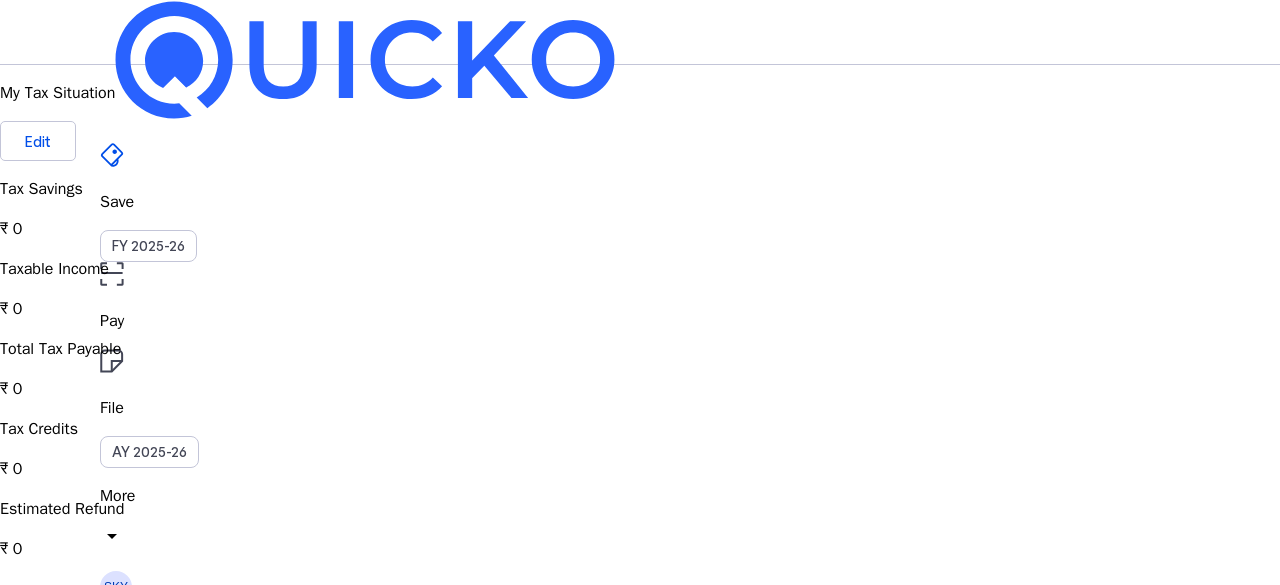 click on "My Tax Situation" at bounding box center [640, 93] 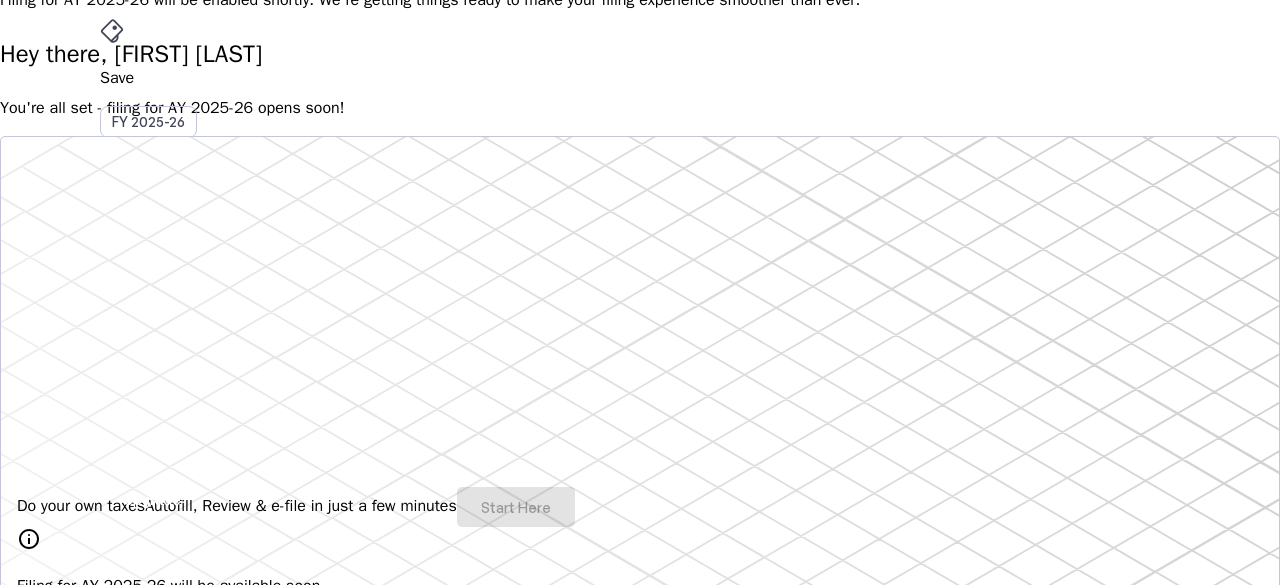 scroll, scrollTop: 300, scrollLeft: 0, axis: vertical 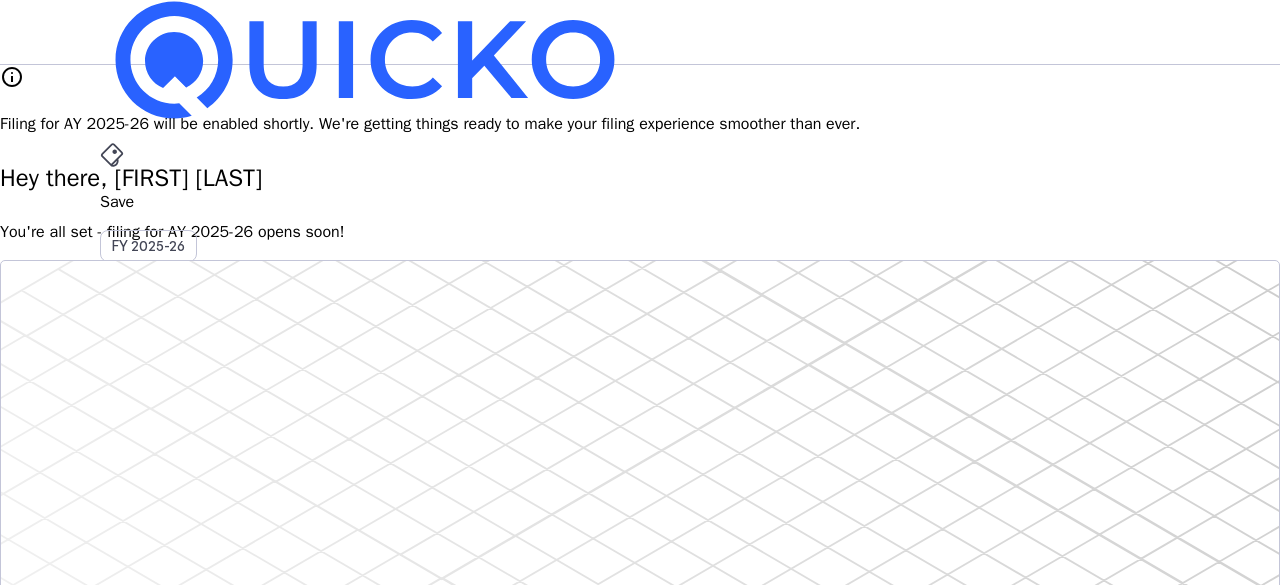 click on "More" at bounding box center [640, 496] 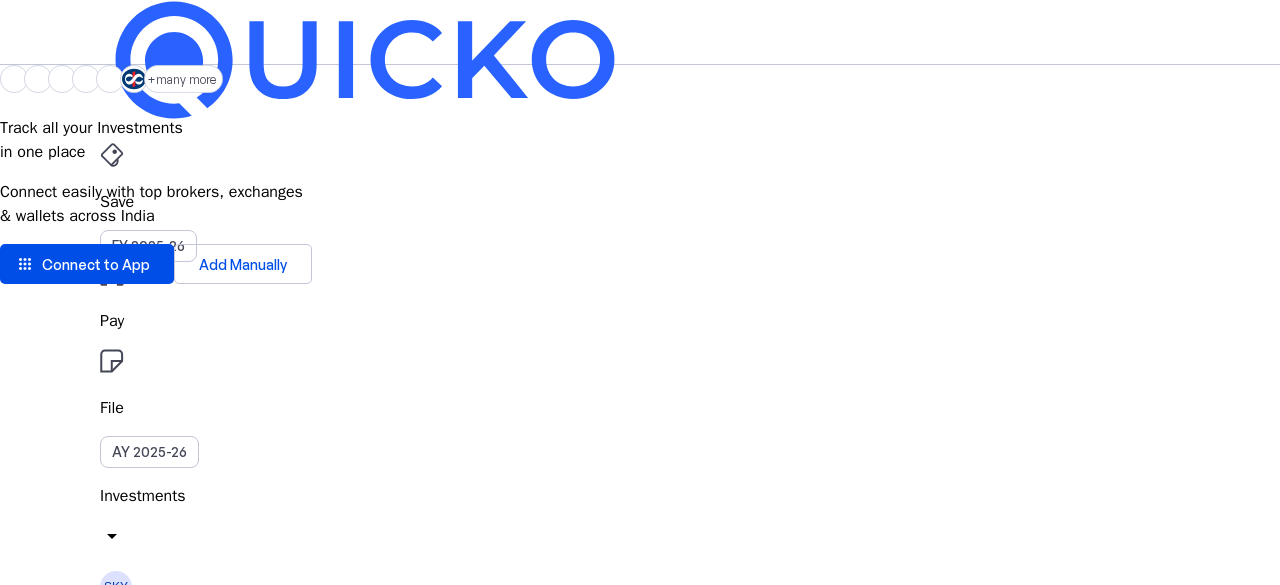 click on "Investments" at bounding box center (640, 496) 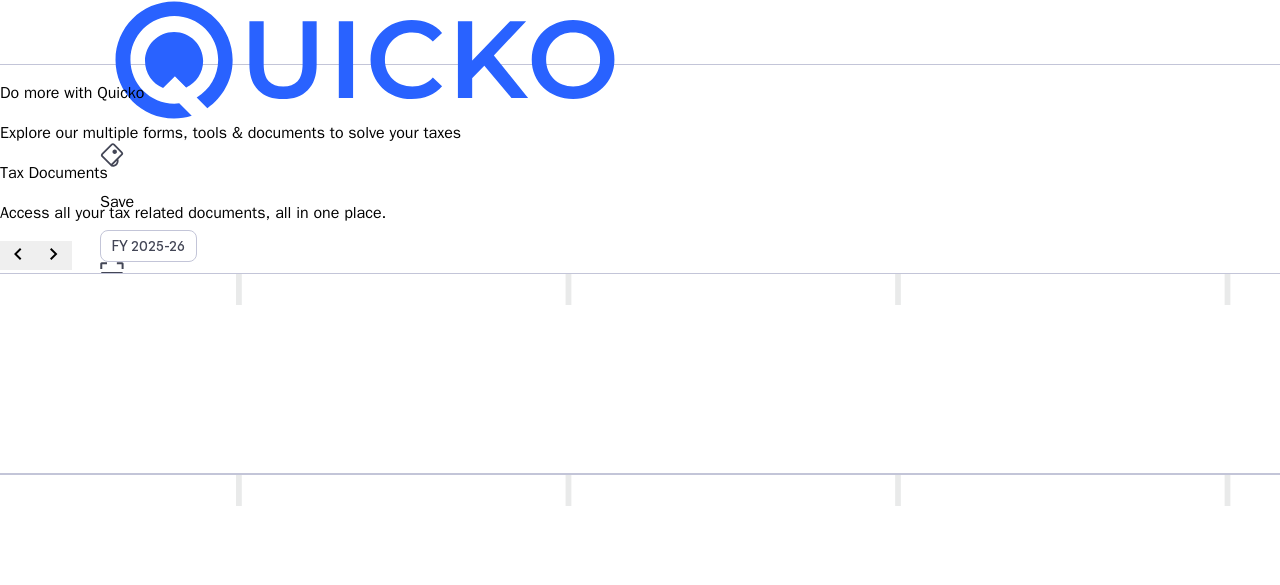 click on "Tax Documents" at bounding box center [640, 496] 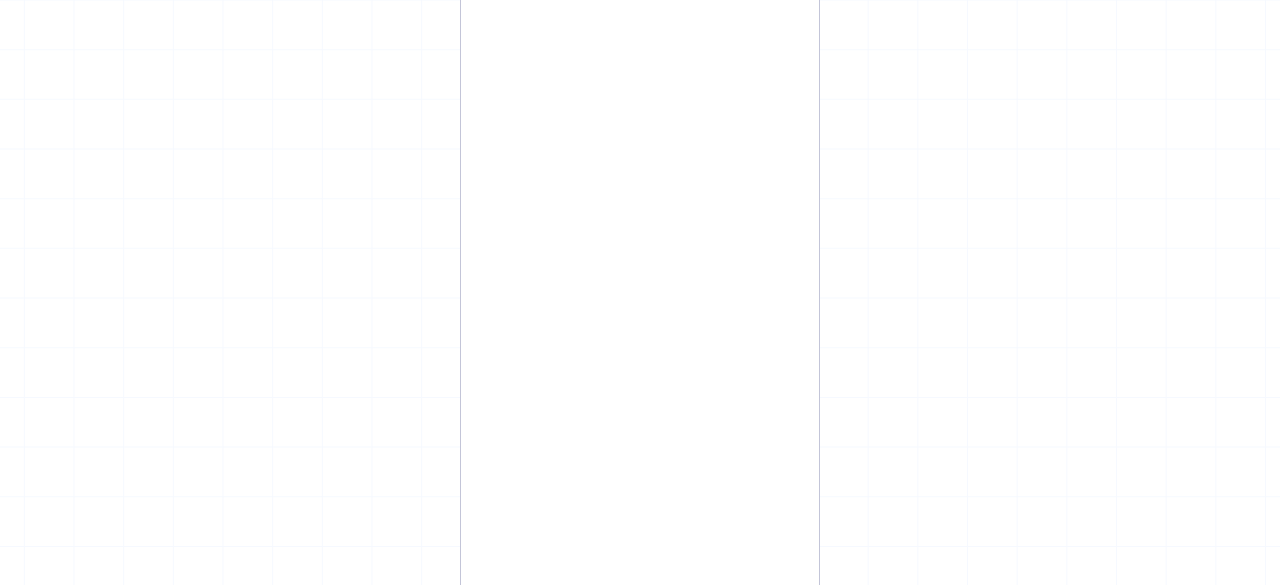 scroll, scrollTop: 0, scrollLeft: 0, axis: both 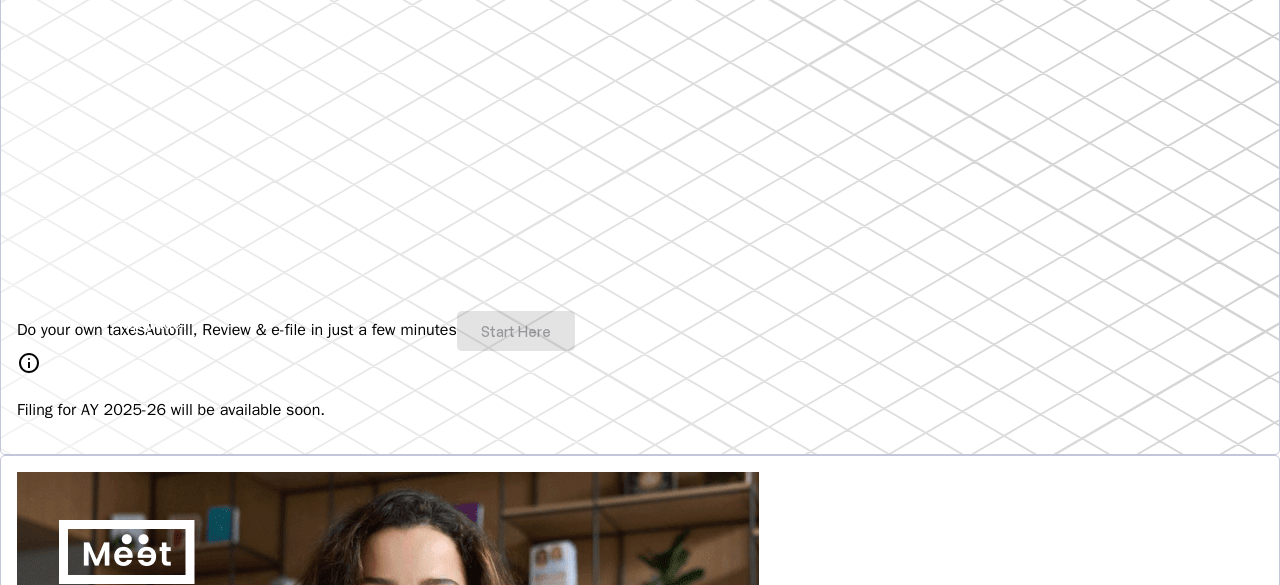 click on "Do your own taxes   Autofill, Review & e-file in just a few minutes   Start Here" at bounding box center [640, 331] 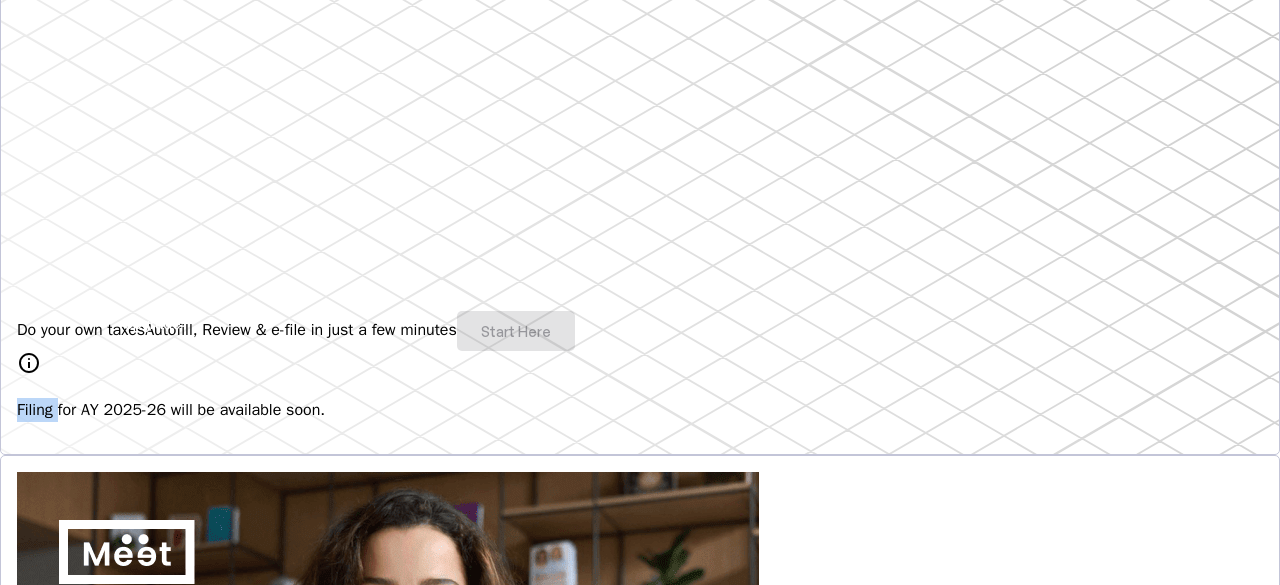 click on "Do your own taxes   Autofill, Review & e-file in just a few minutes   Start Here" at bounding box center [640, 331] 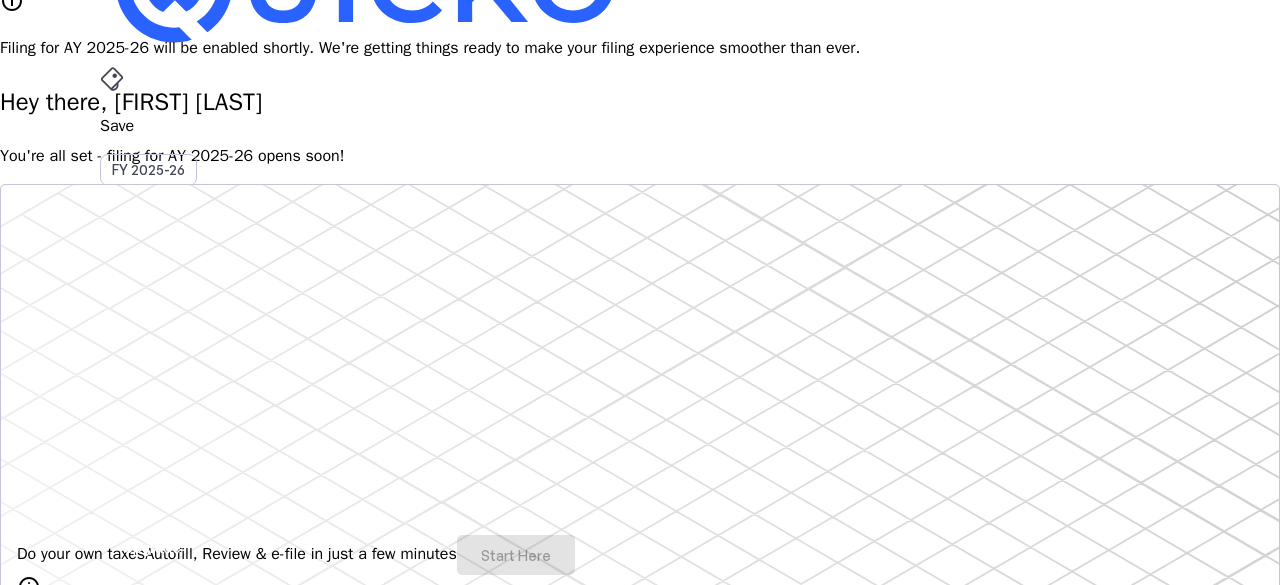 scroll, scrollTop: 0, scrollLeft: 0, axis: both 